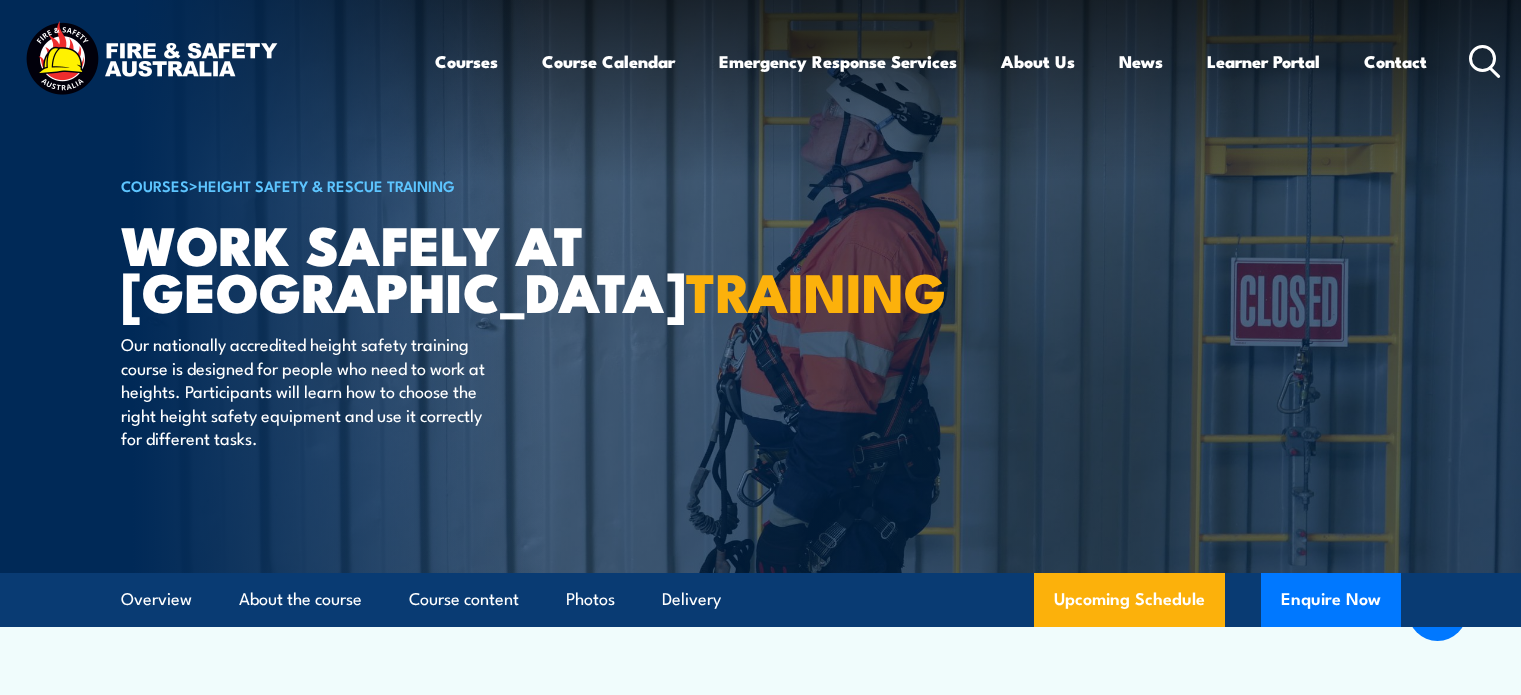 scroll, scrollTop: 3181, scrollLeft: 0, axis: vertical 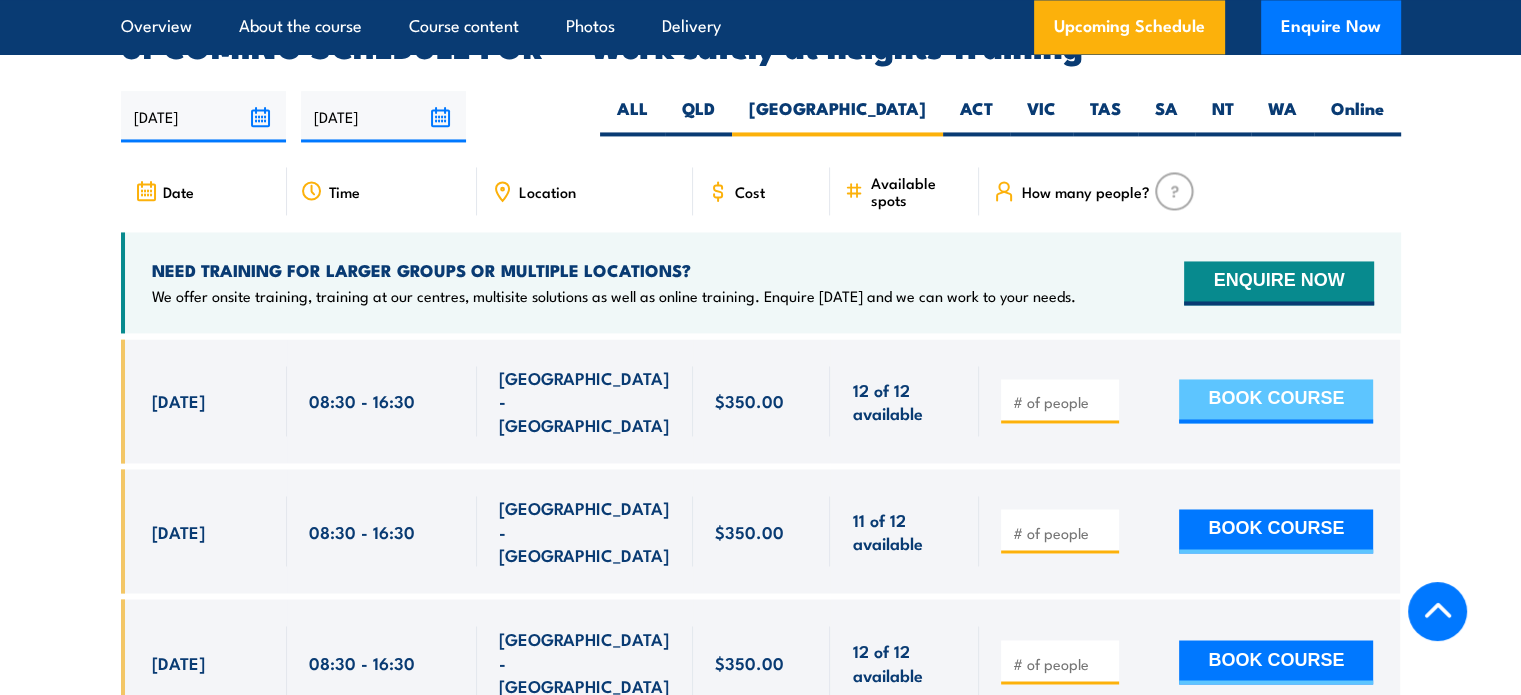 click on "BOOK COURSE" at bounding box center [1276, 401] 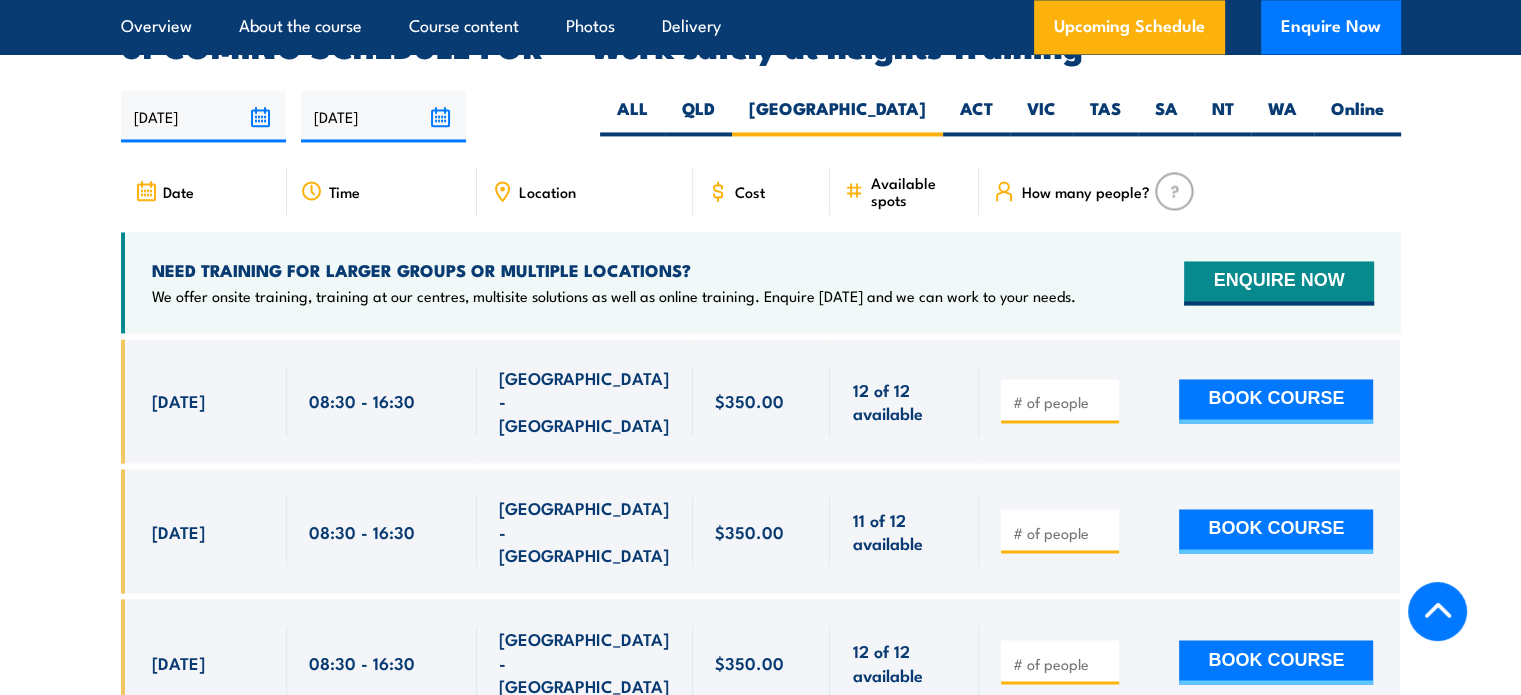 click at bounding box center (1062, 402) 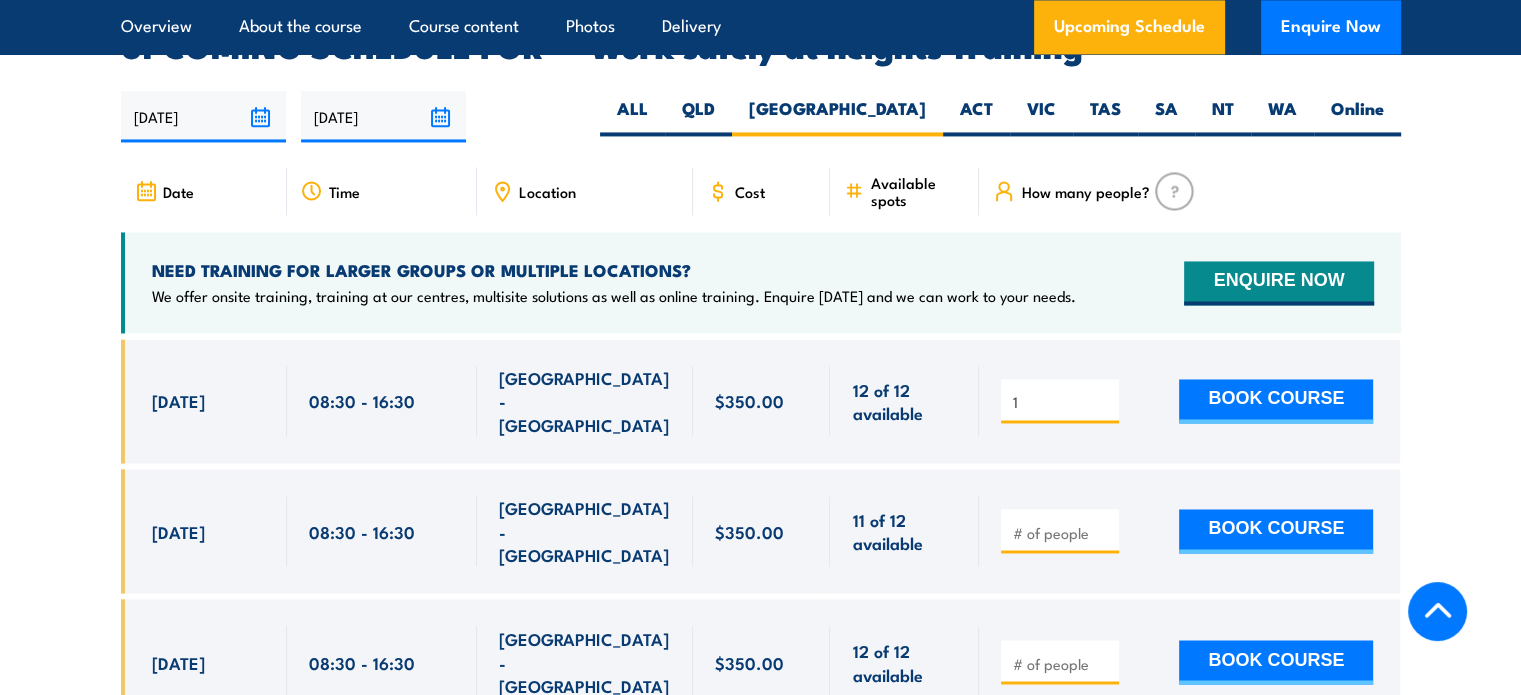 type on "1" 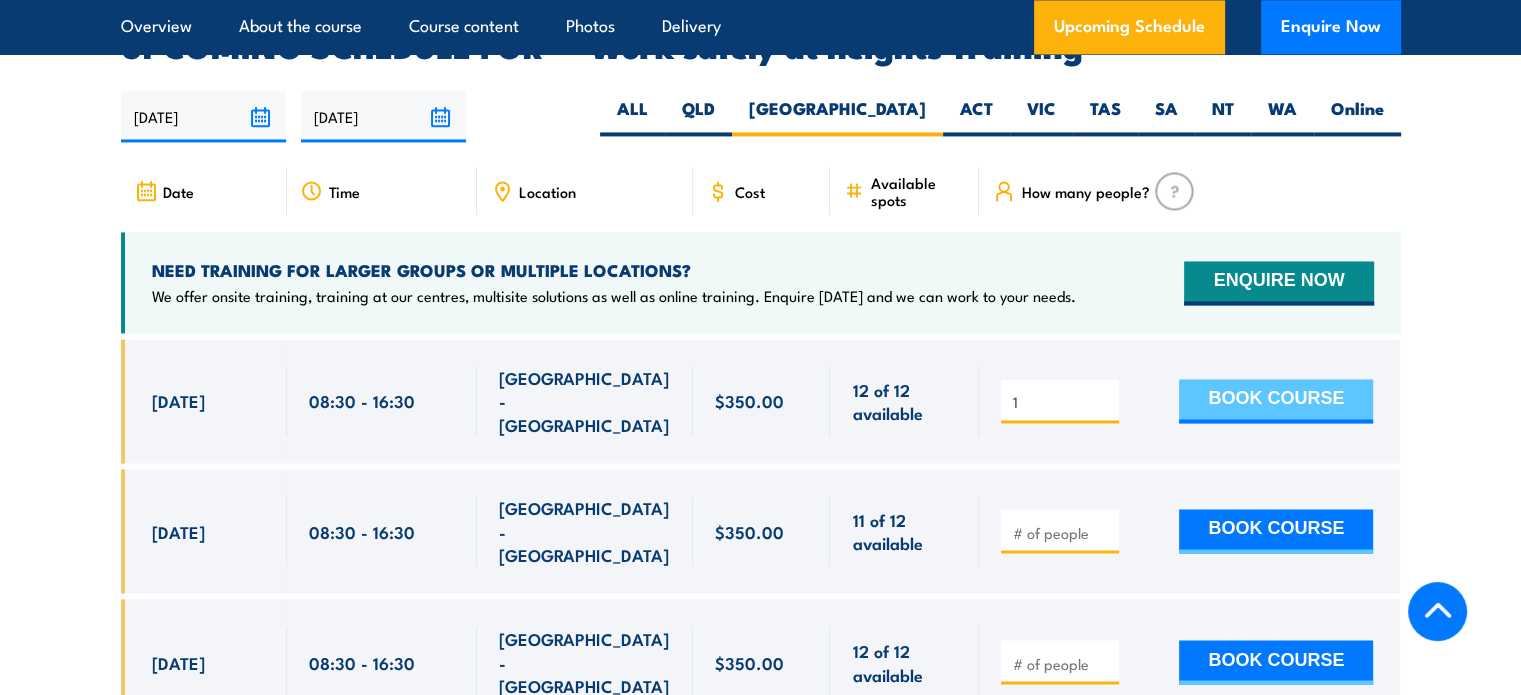 click on "BOOK COURSE" at bounding box center [1276, 401] 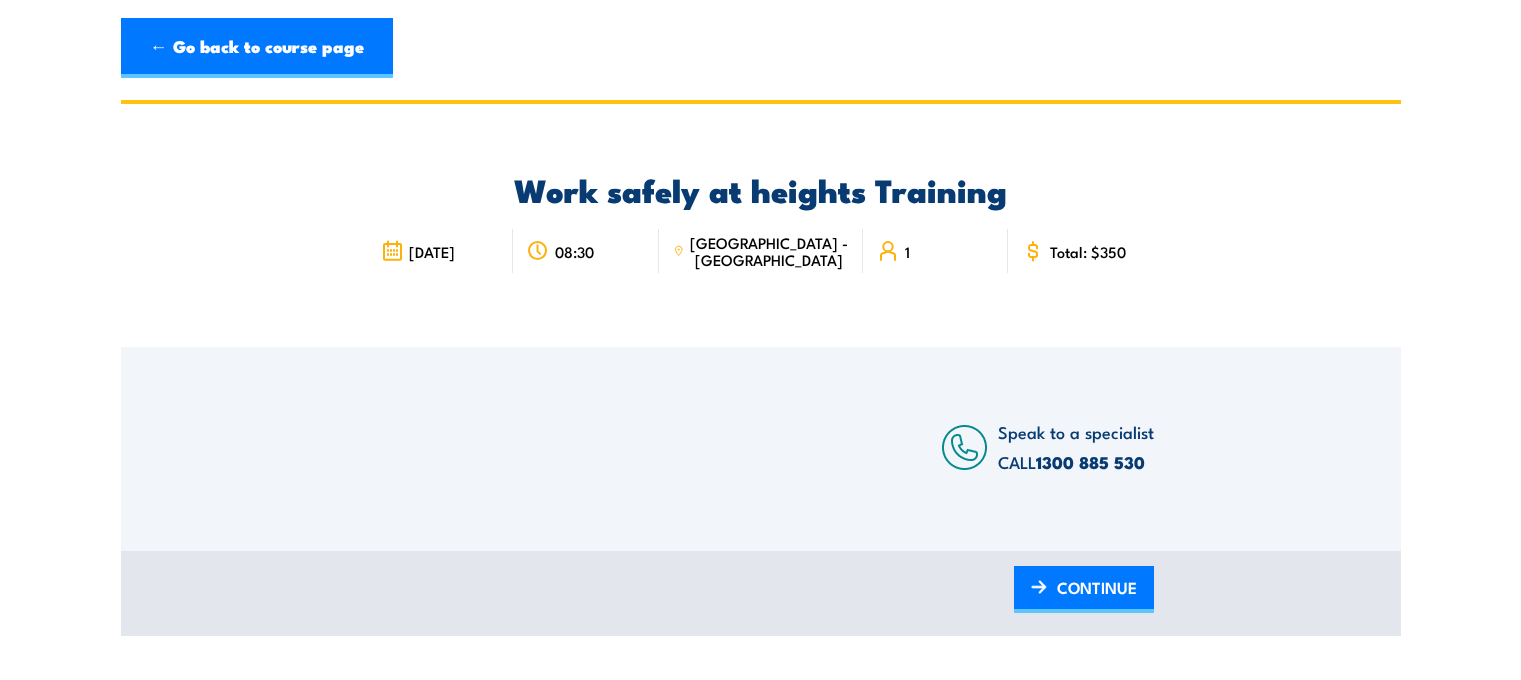 scroll, scrollTop: 0, scrollLeft: 0, axis: both 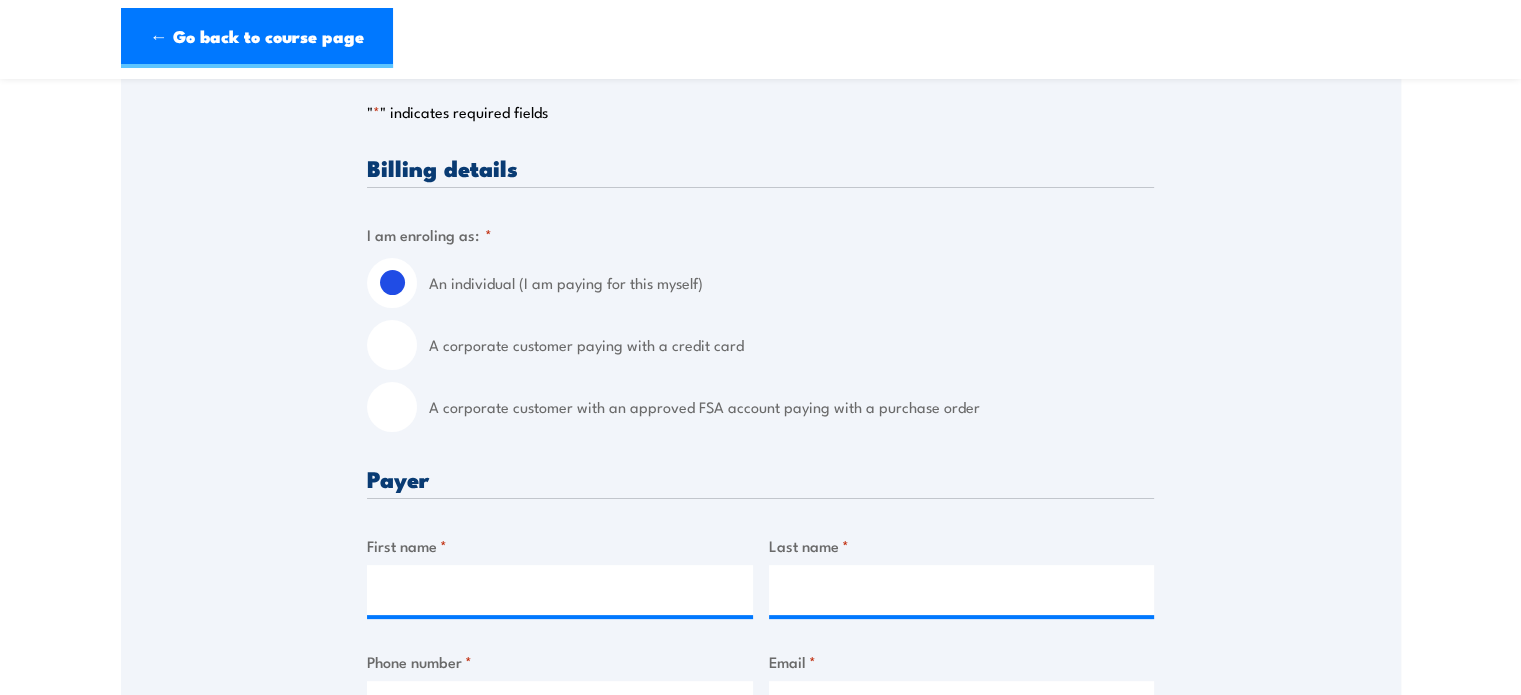 click on "A corporate customer with an approved FSA account paying with a purchase order" at bounding box center [392, 407] 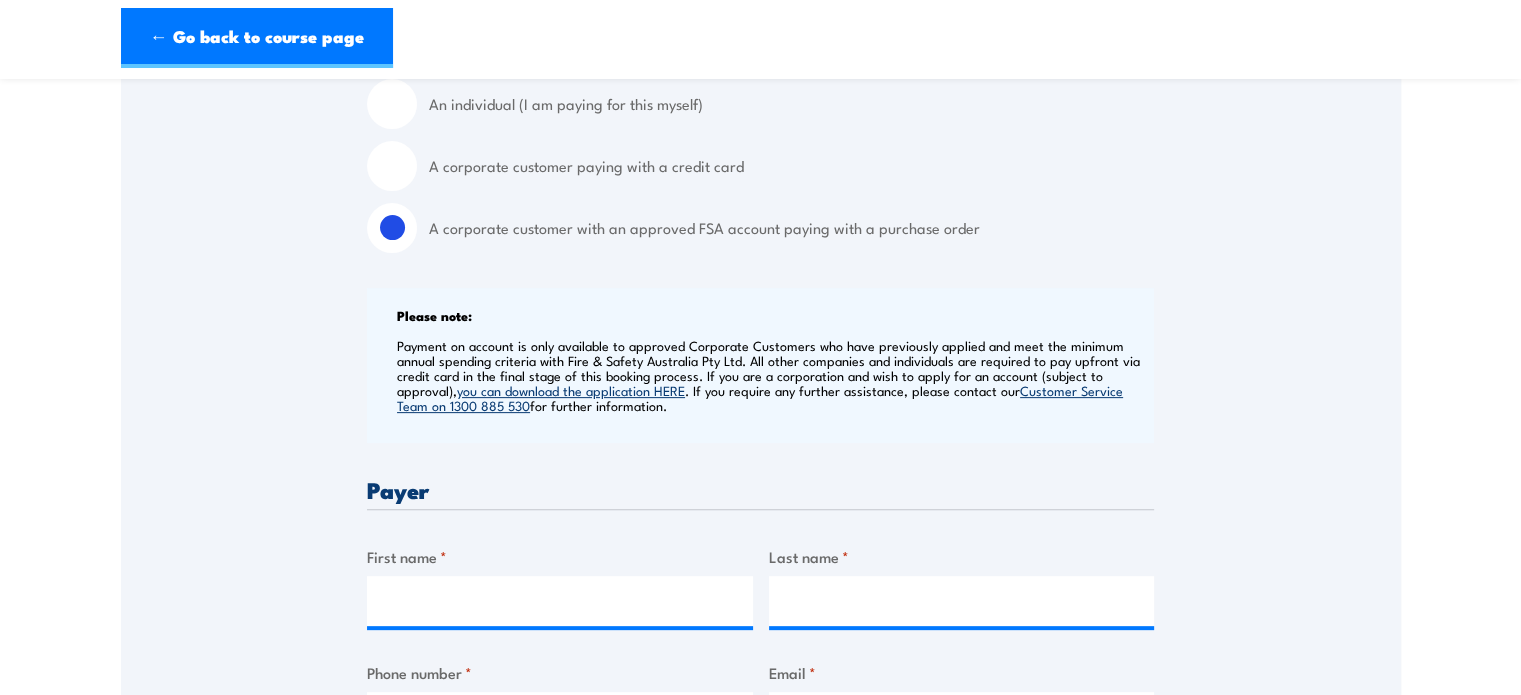 scroll, scrollTop: 400, scrollLeft: 0, axis: vertical 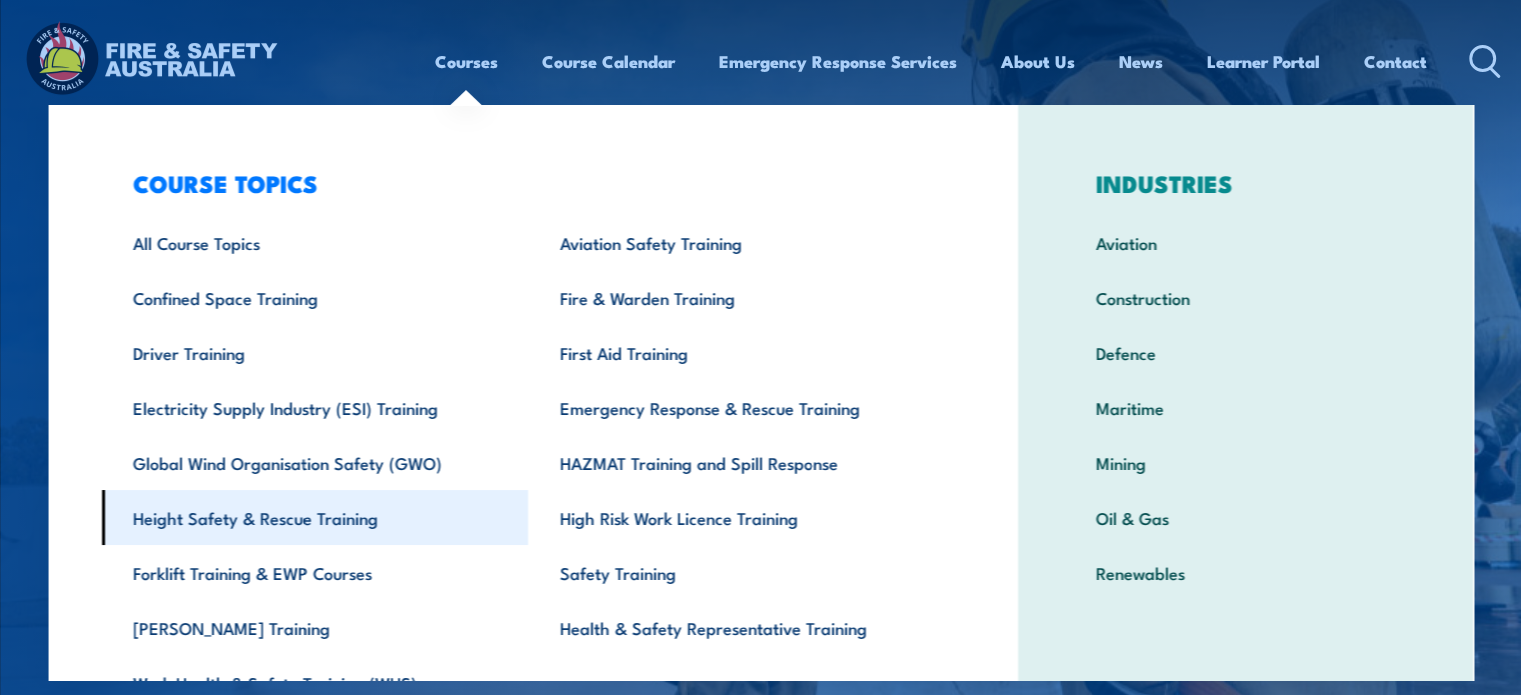 click on "Height Safety & Rescue Training" at bounding box center [314, 517] 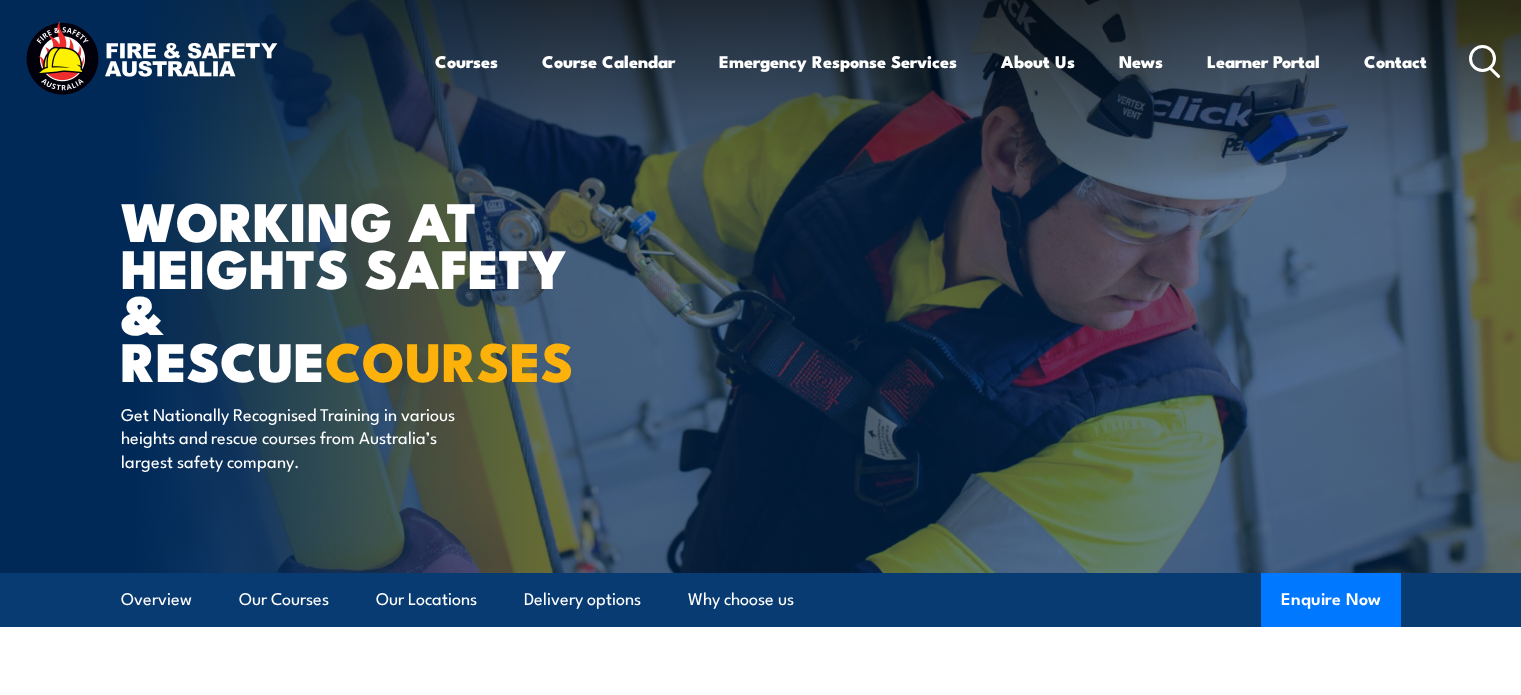 scroll, scrollTop: 0, scrollLeft: 0, axis: both 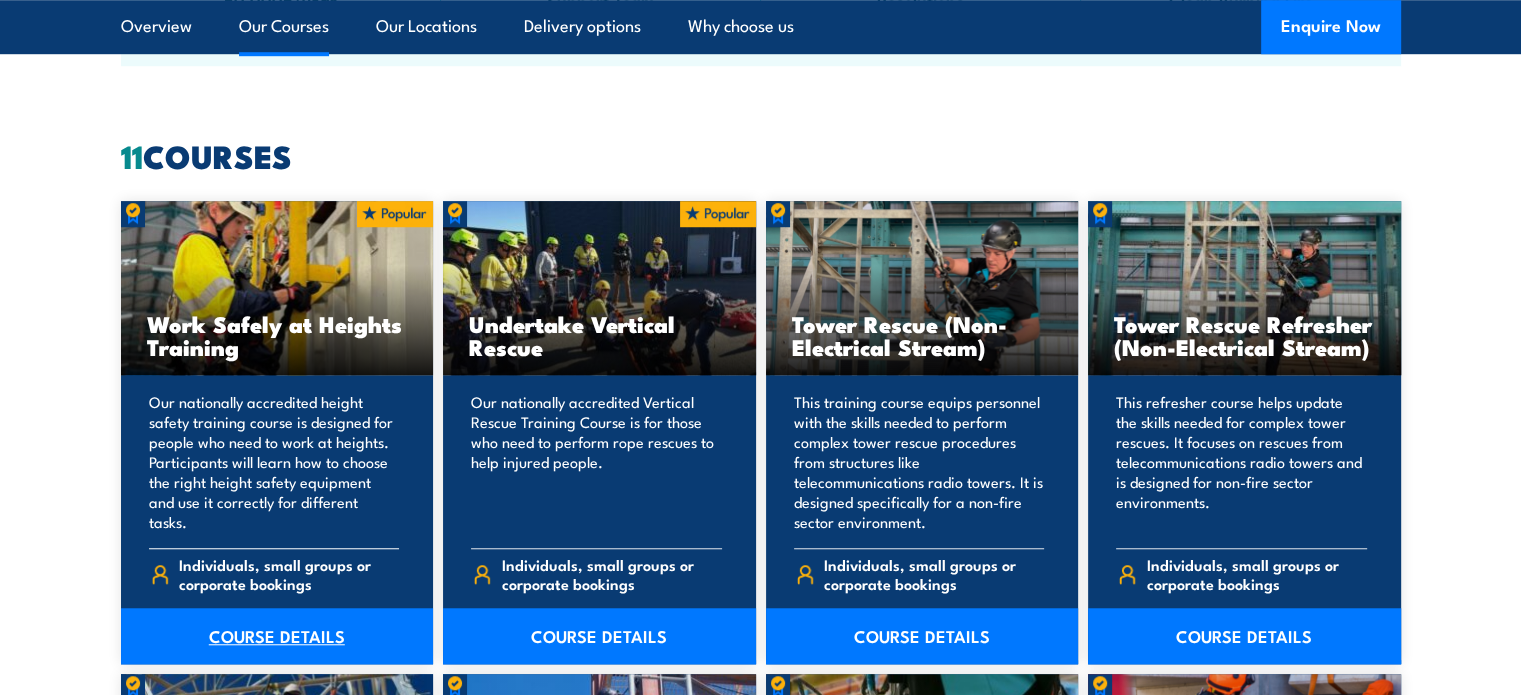 click on "COURSE DETAILS" at bounding box center (277, 636) 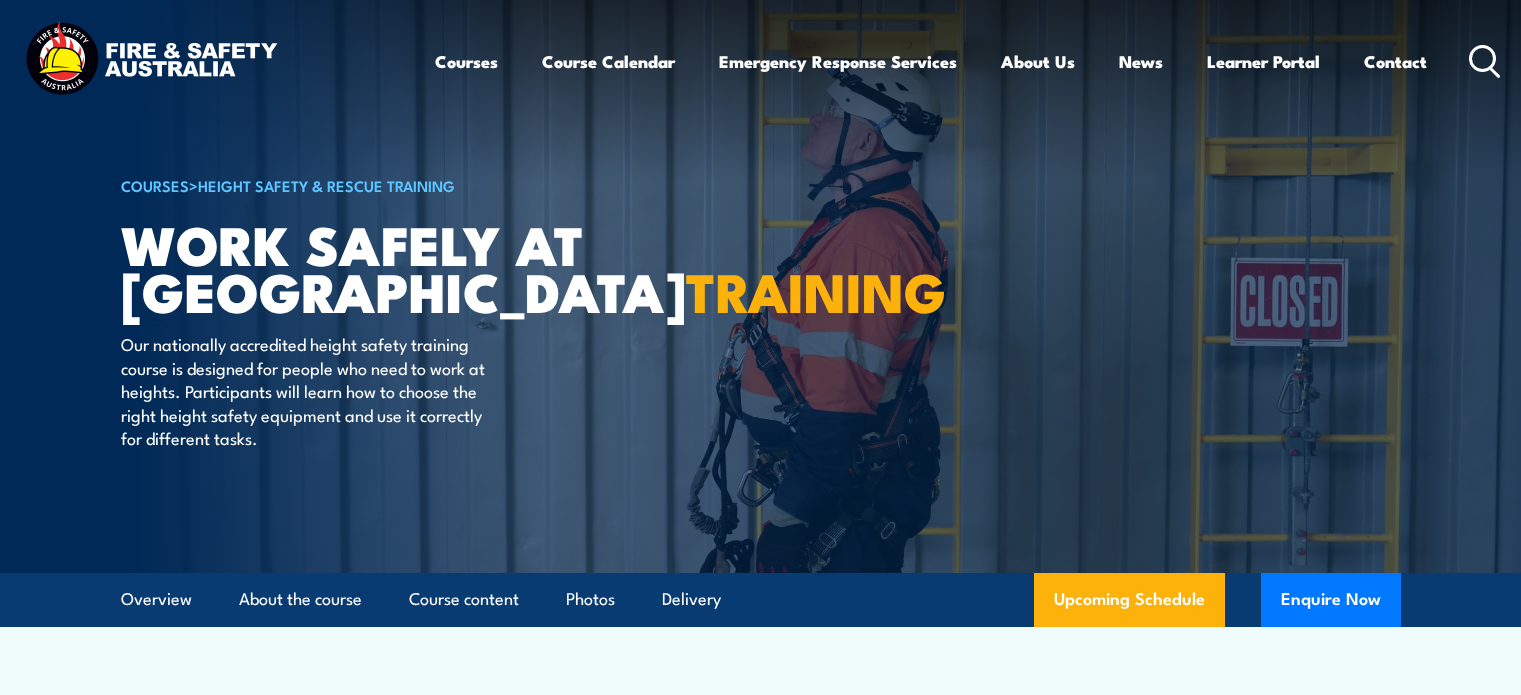 scroll, scrollTop: 0, scrollLeft: 0, axis: both 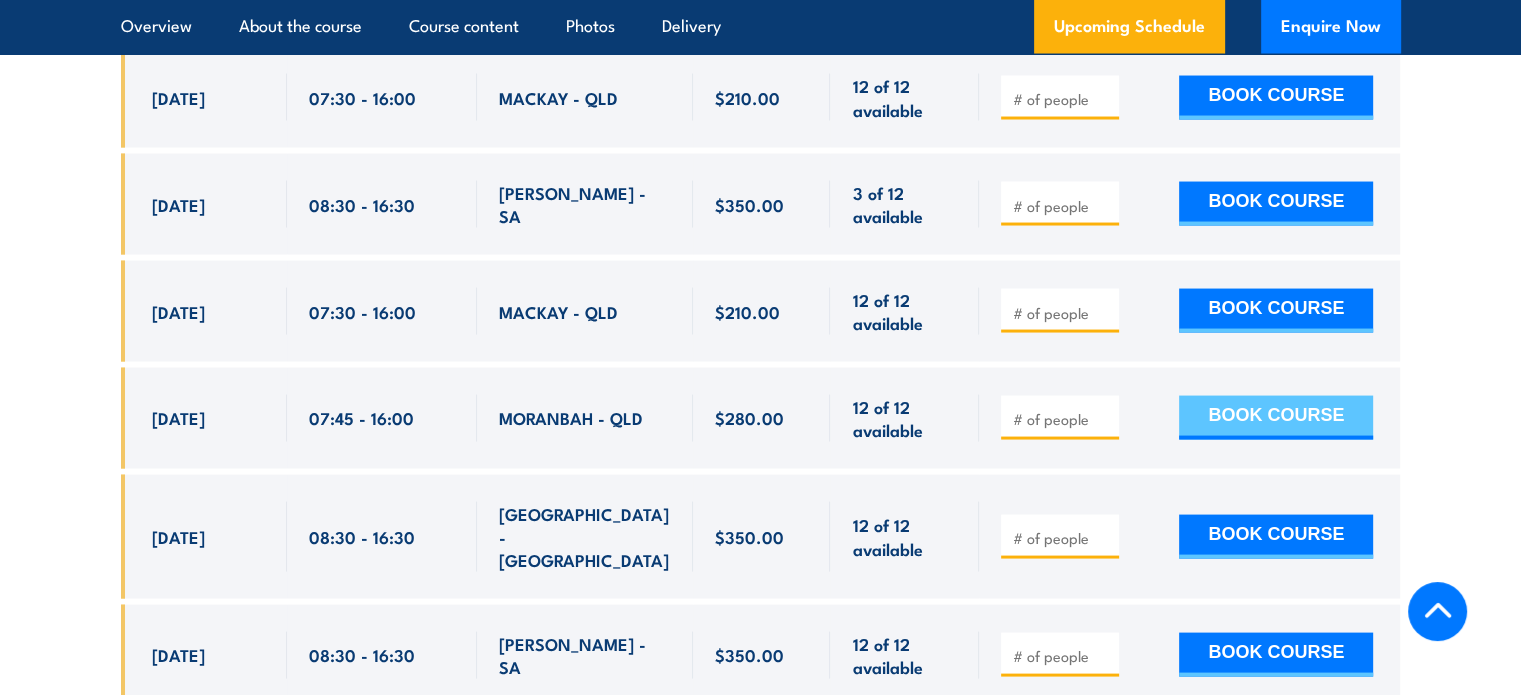 click on "BOOK COURSE" at bounding box center (1276, 418) 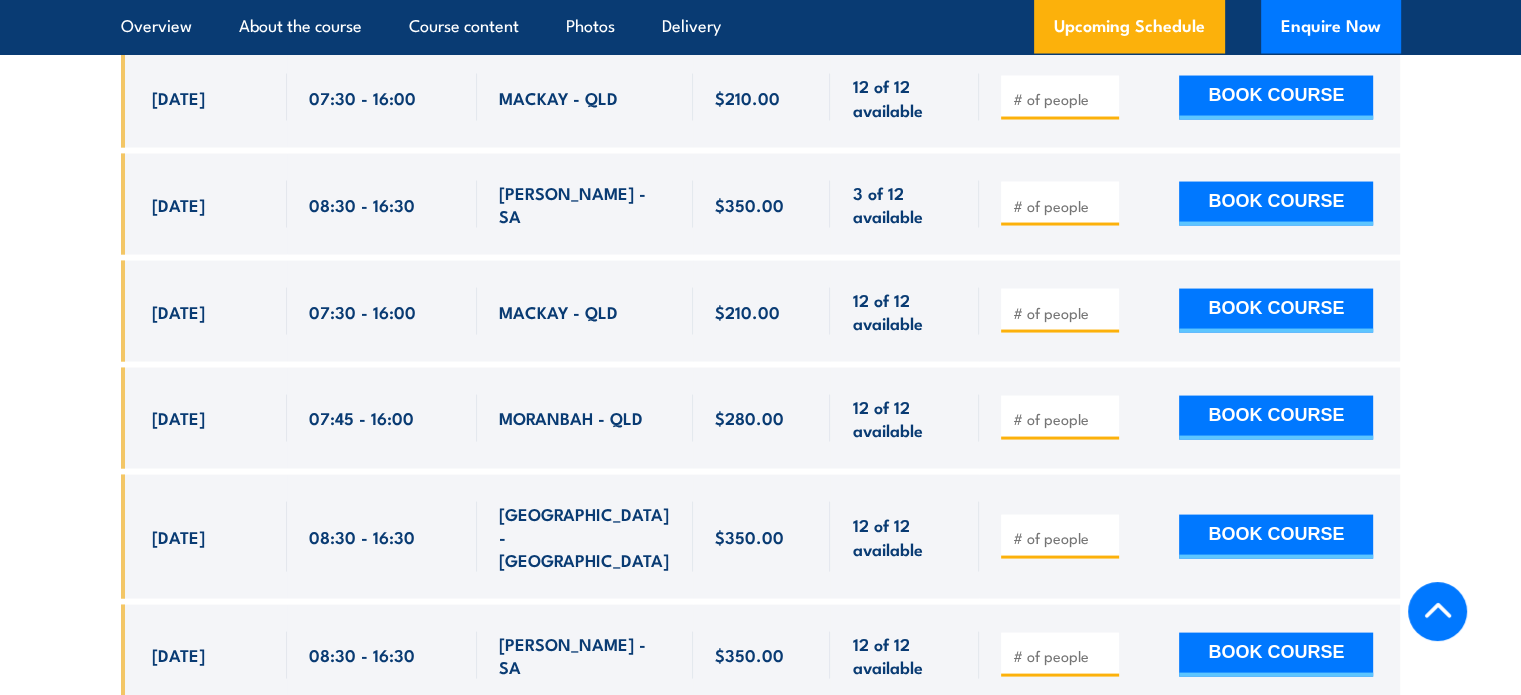 click at bounding box center [1060, 536] 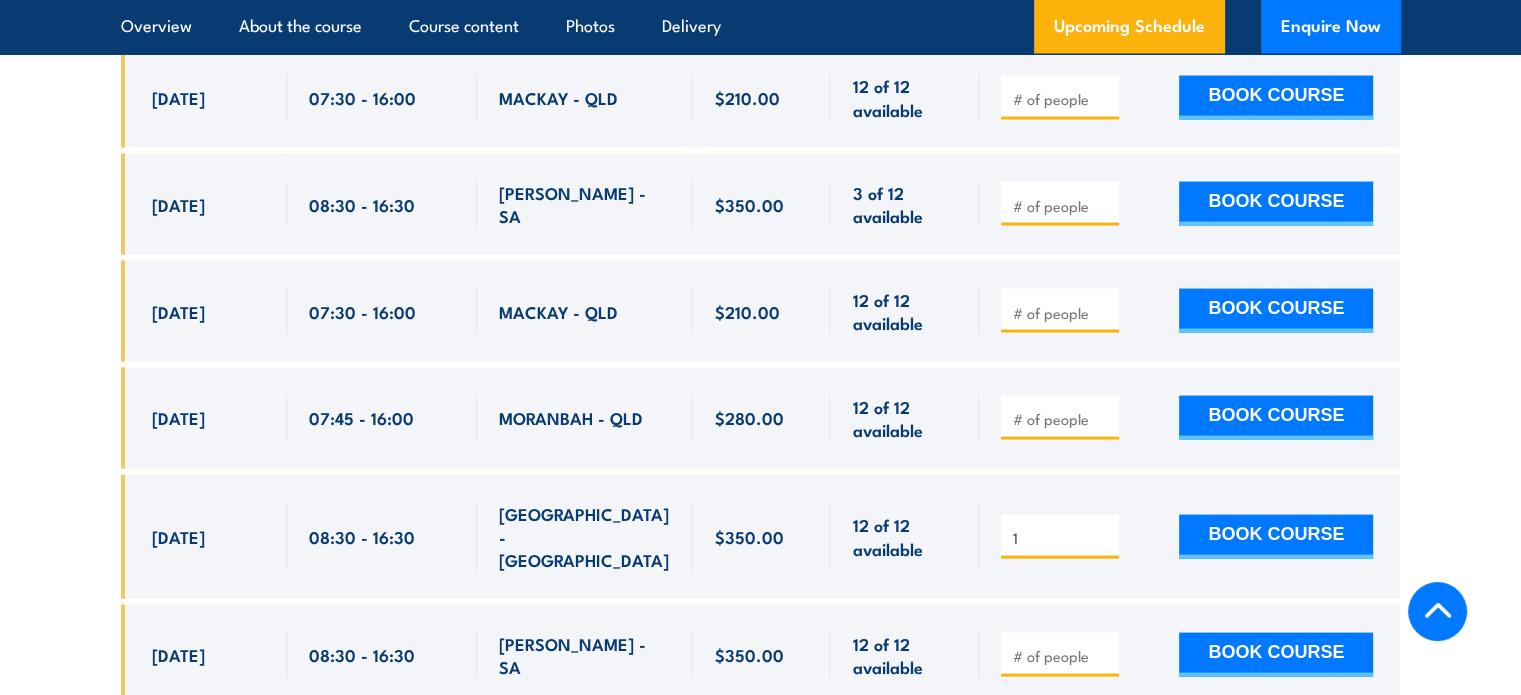 type on "1" 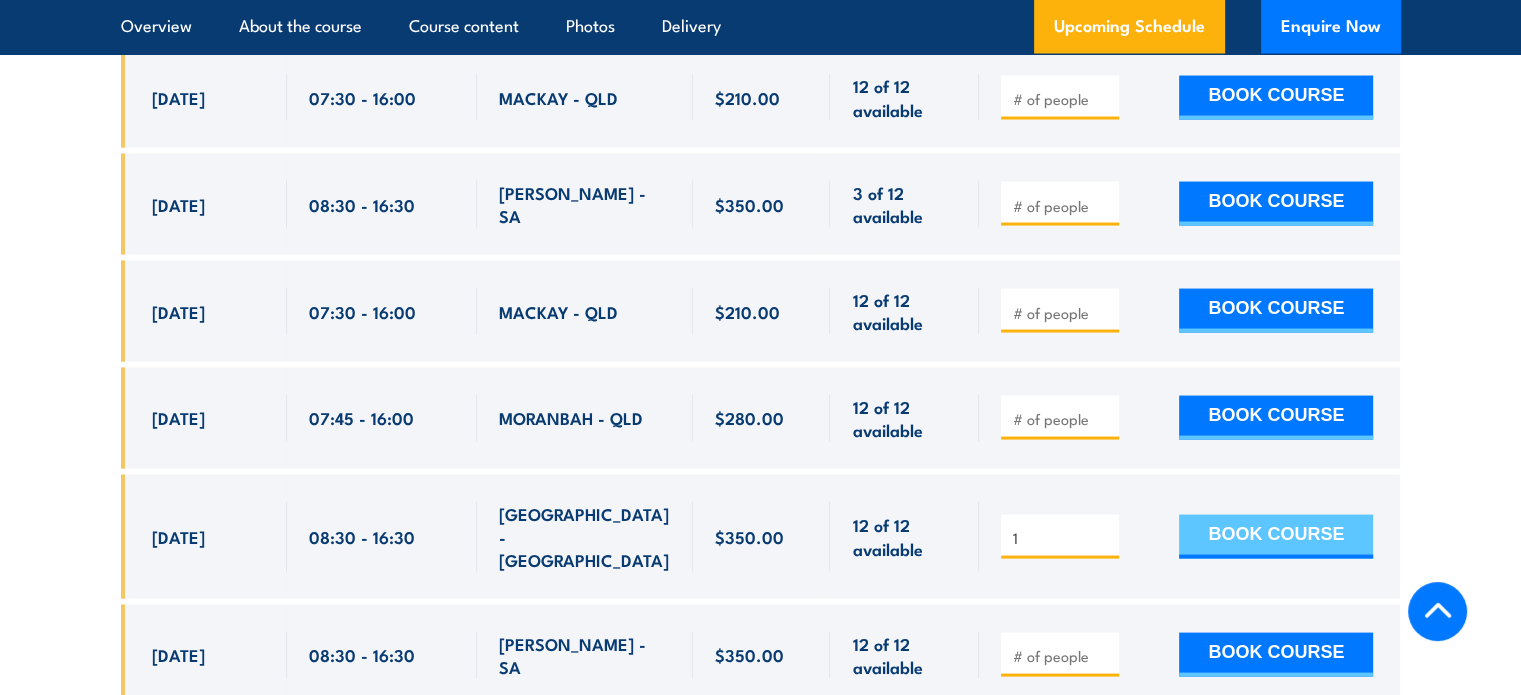 click on "BOOK COURSE" at bounding box center [1276, 537] 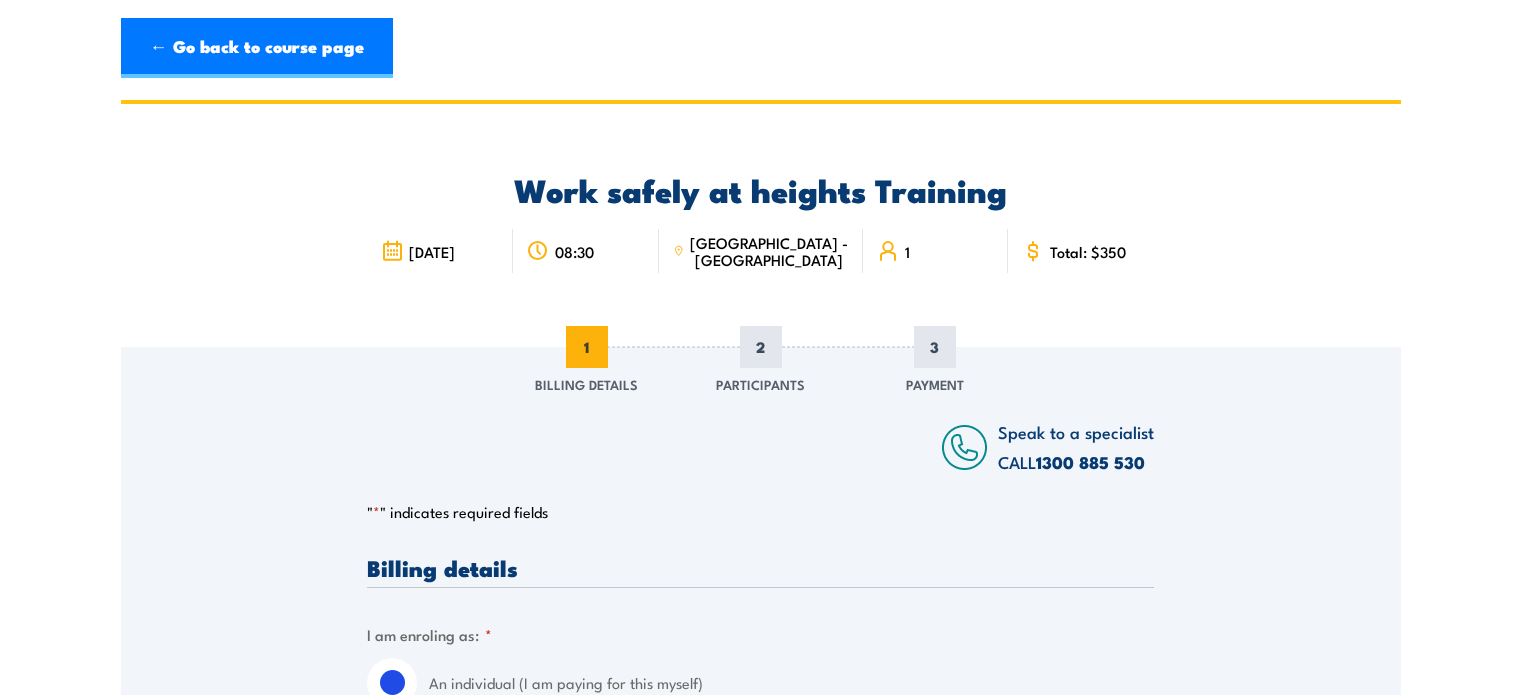 scroll, scrollTop: 0, scrollLeft: 0, axis: both 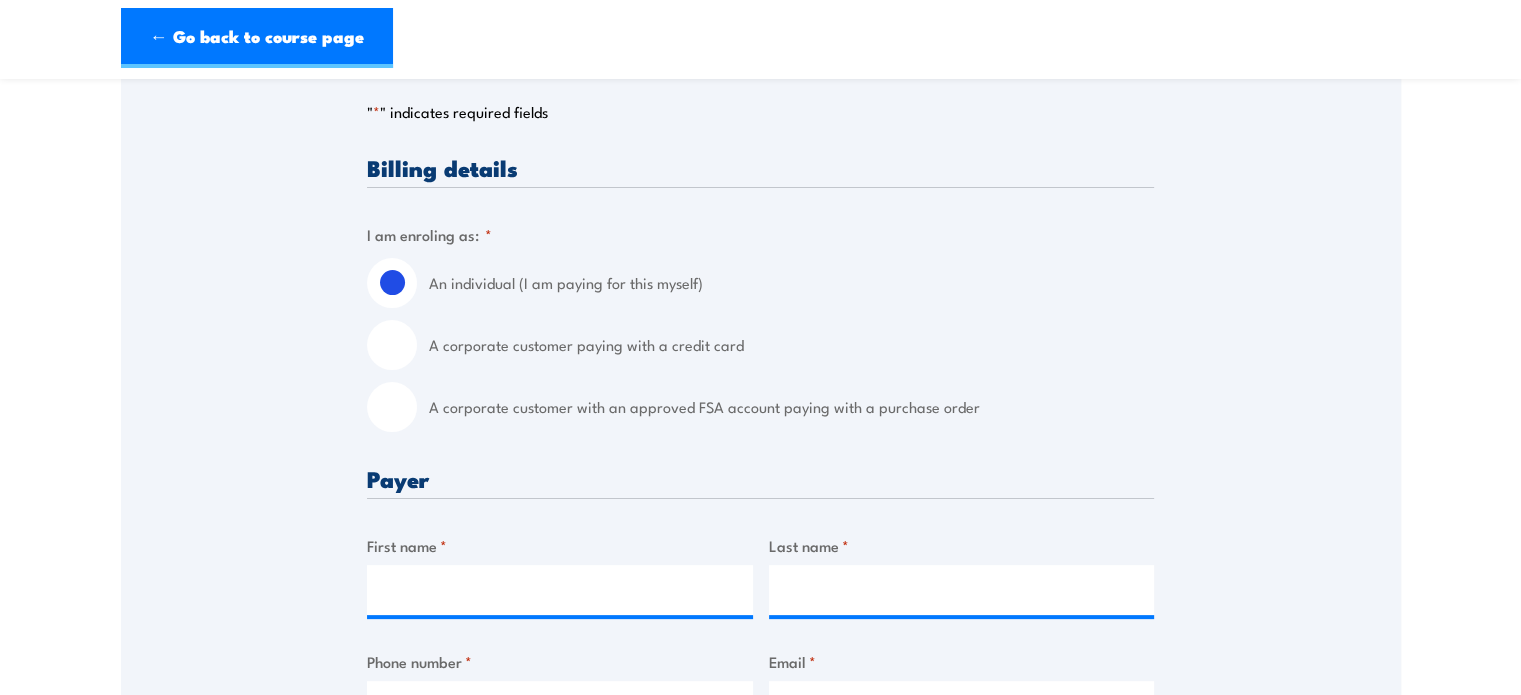 click on "A corporate customer with an approved FSA account paying with a purchase order" at bounding box center [392, 407] 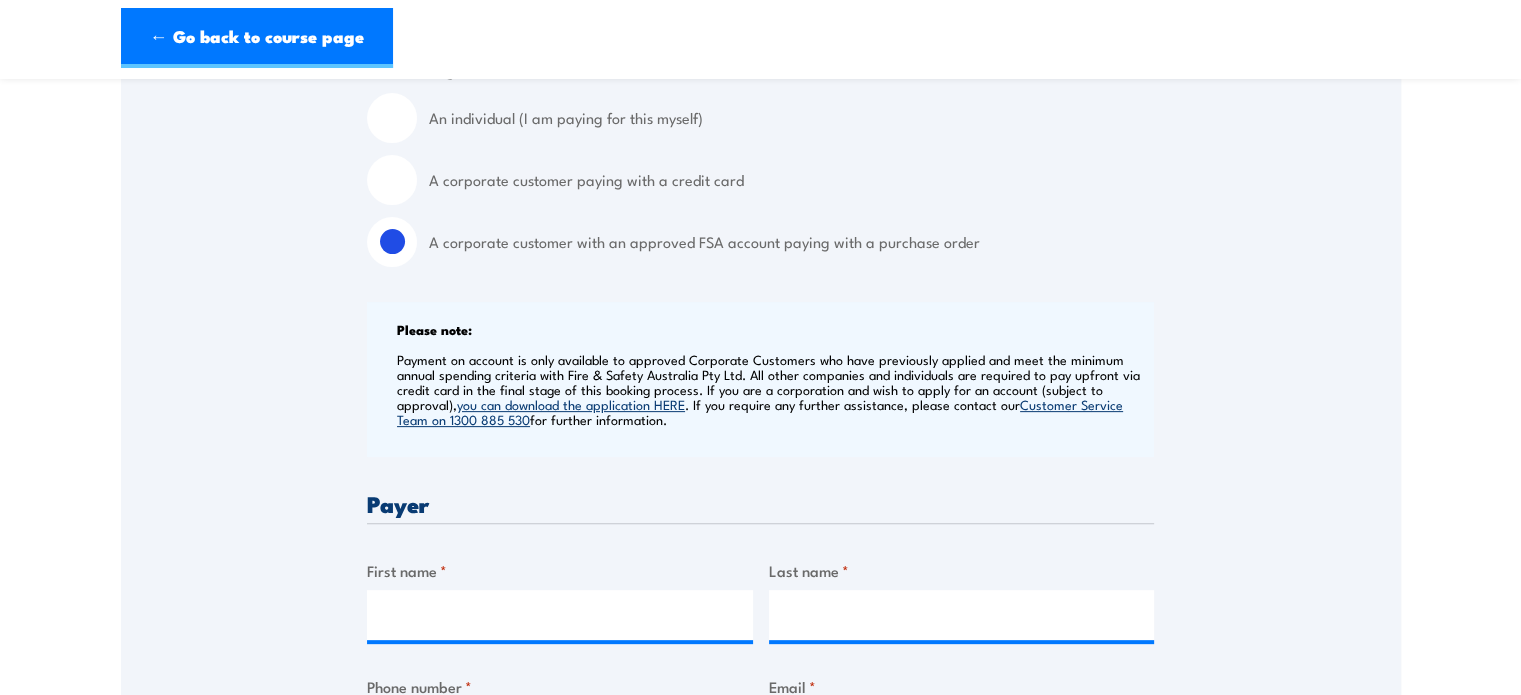 scroll, scrollTop: 800, scrollLeft: 0, axis: vertical 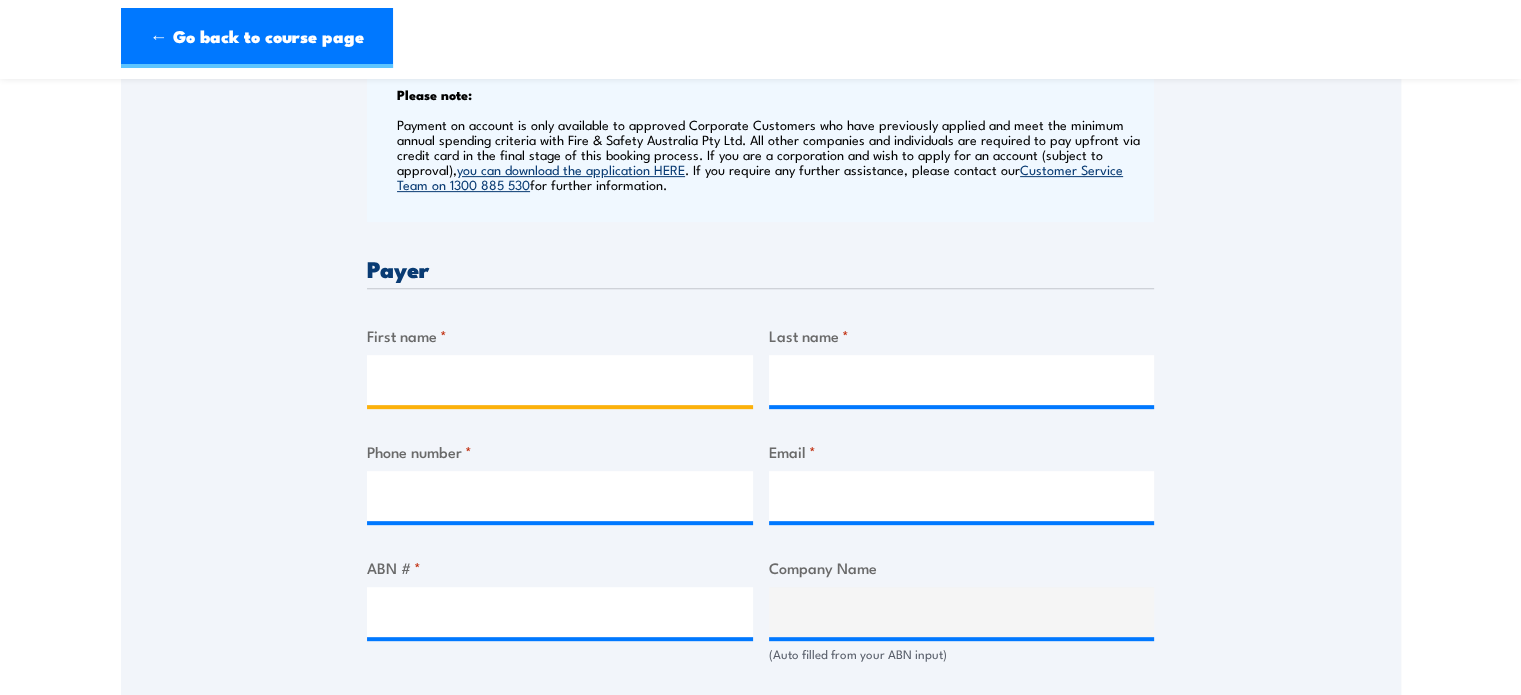 click on "First name *" at bounding box center (560, 380) 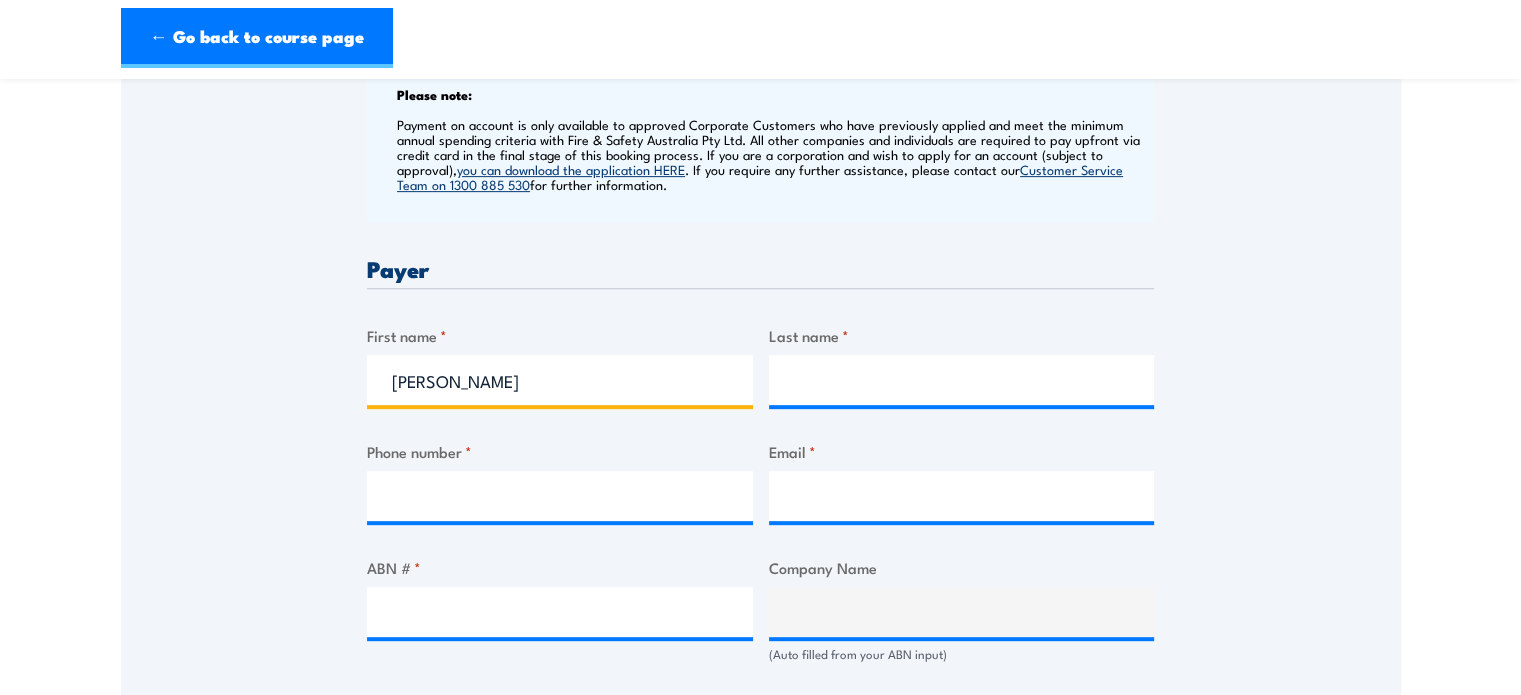 type on "Jade" 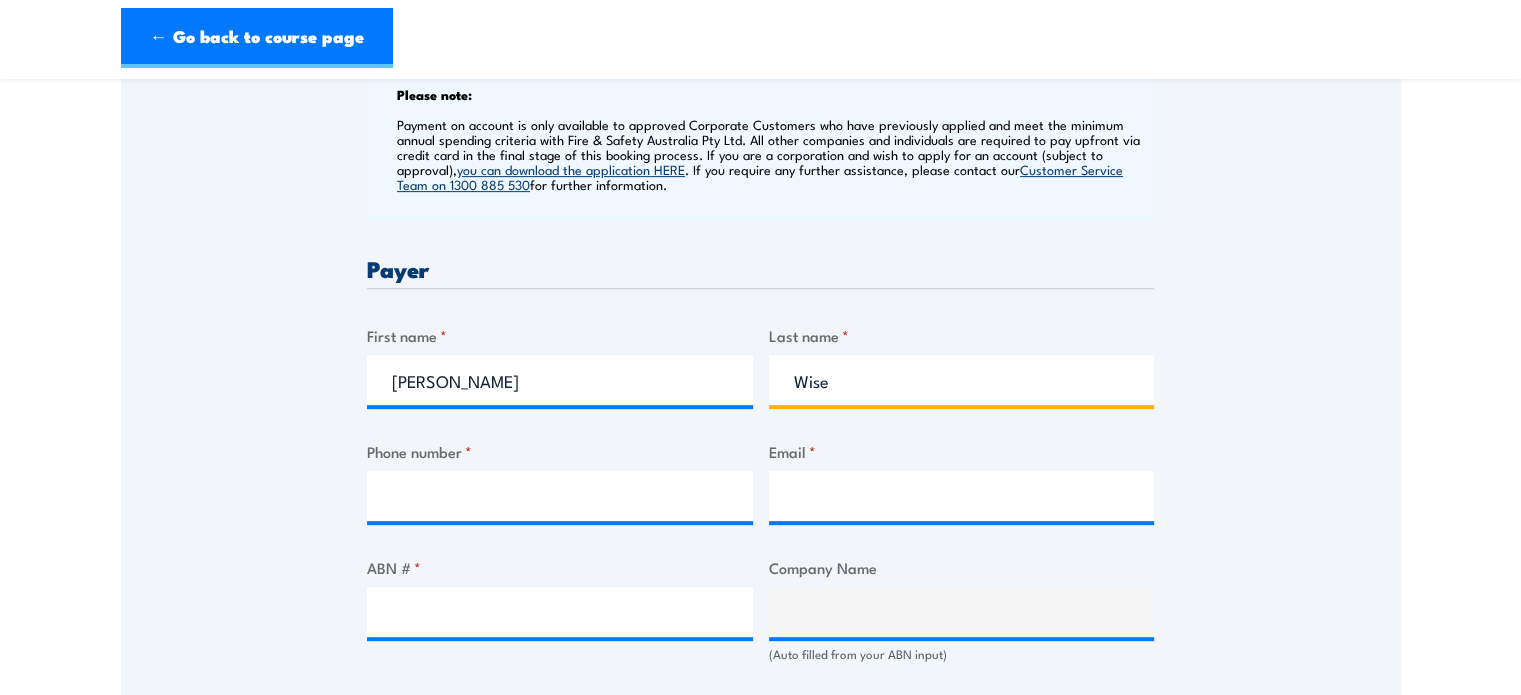 type on "Wise" 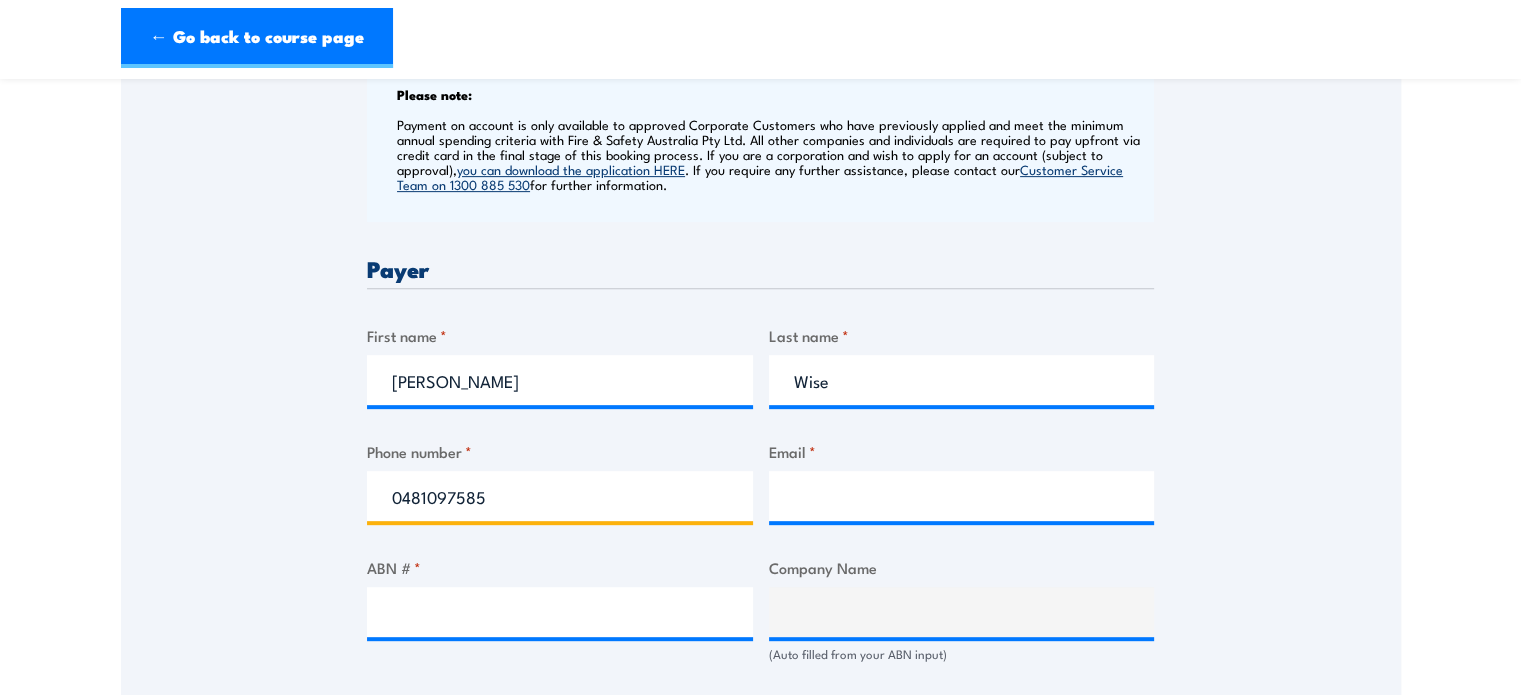type on "0481097585" 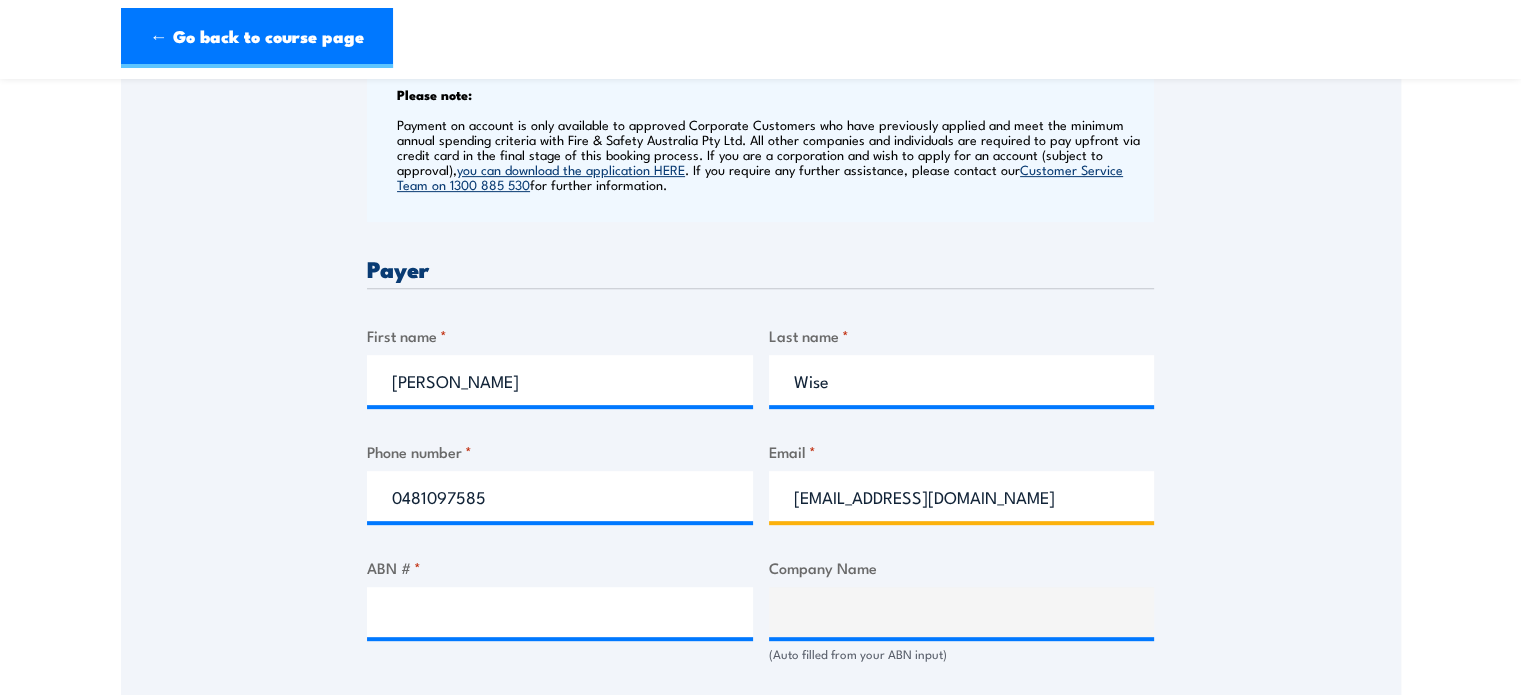 type on "jade.wise@dematic.com" 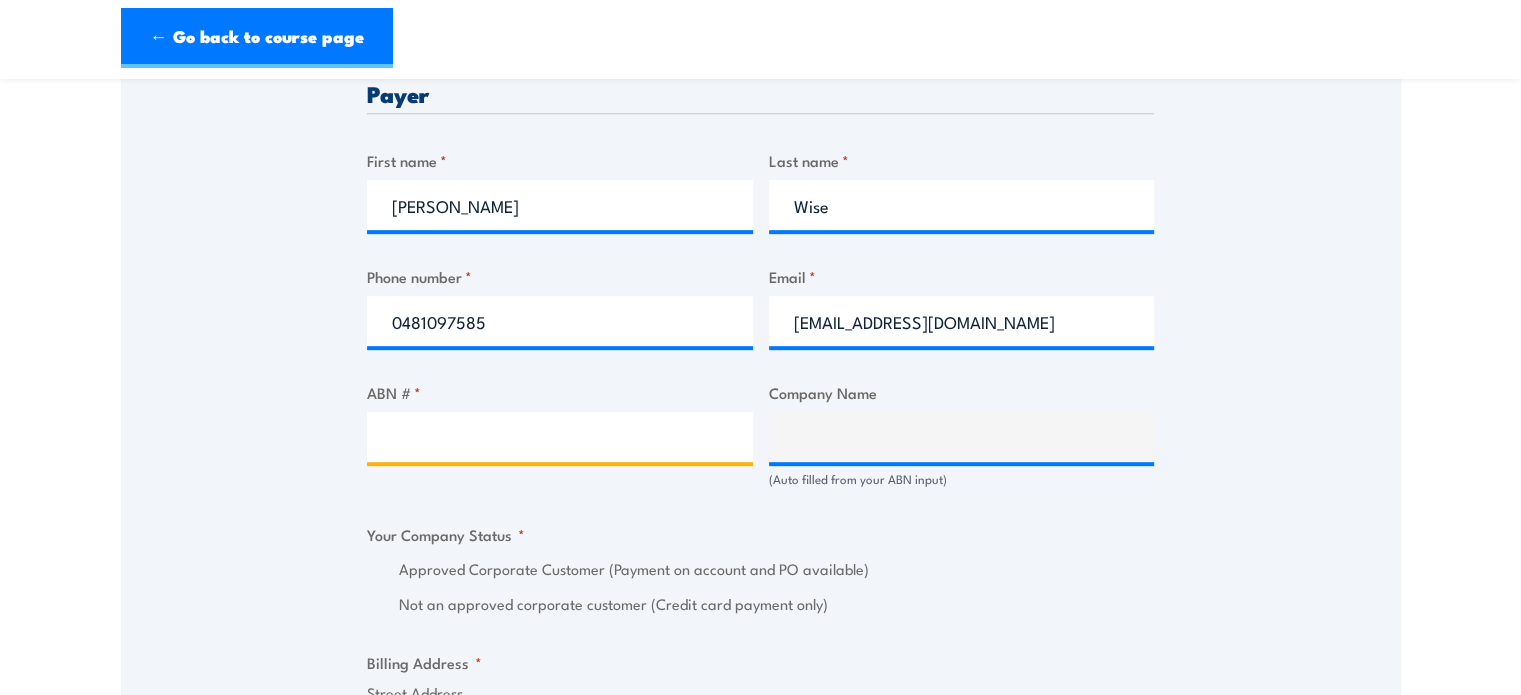 scroll, scrollTop: 1000, scrollLeft: 0, axis: vertical 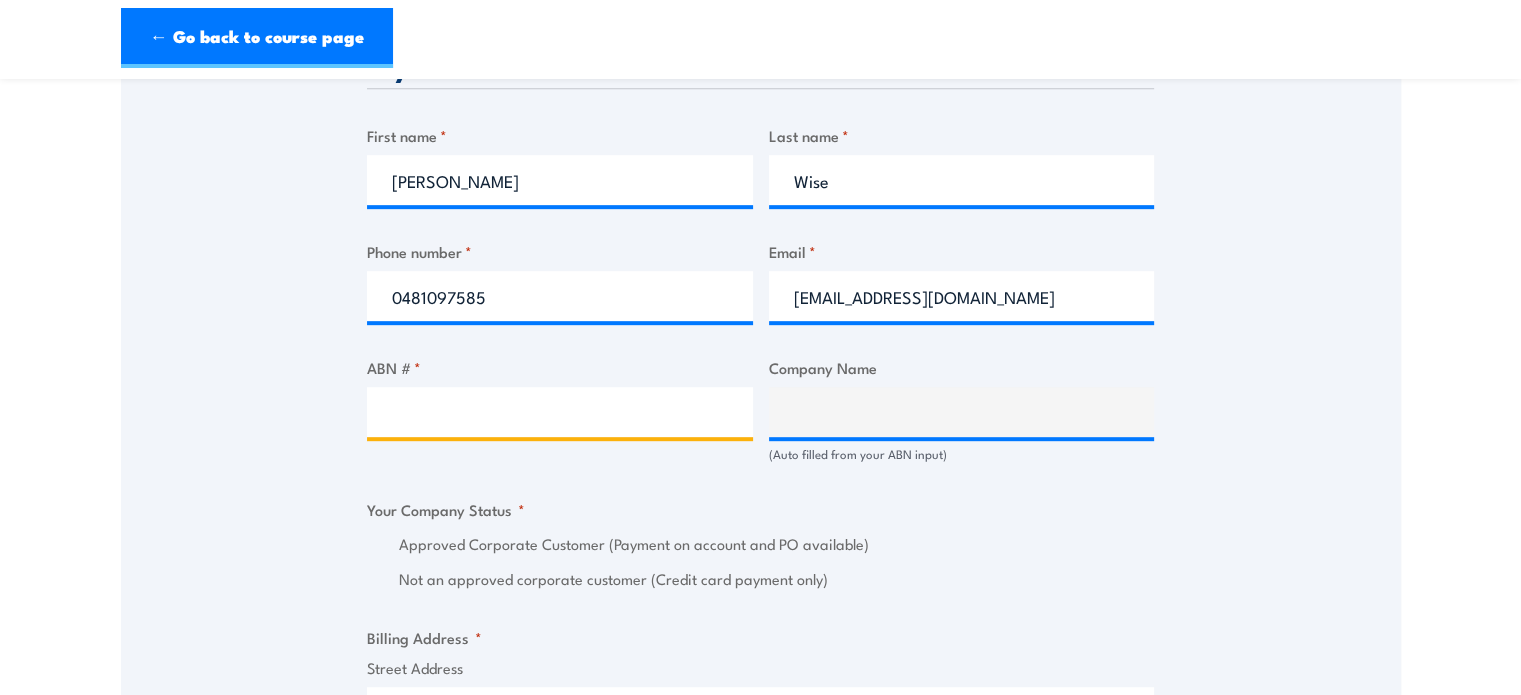 paste on "43 118 204 425" 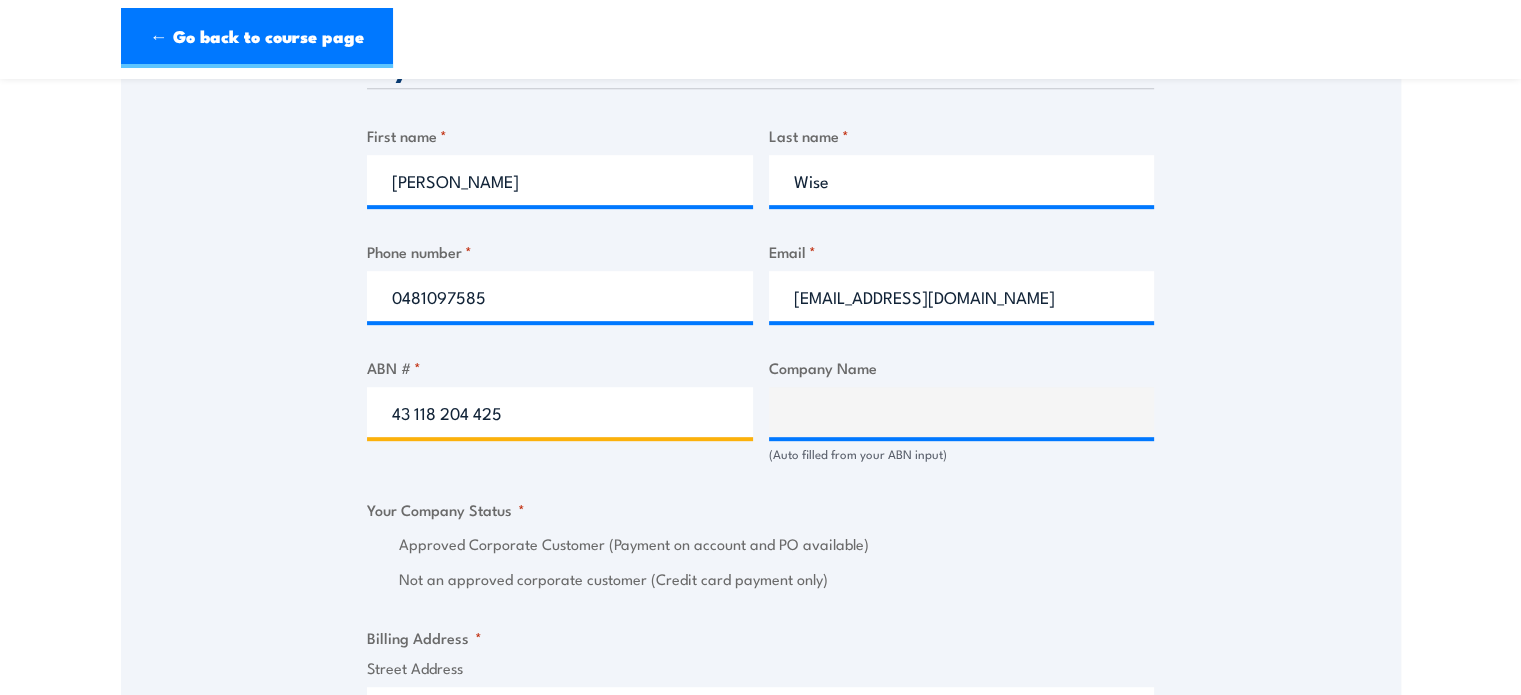 type on "43 118 204 425" 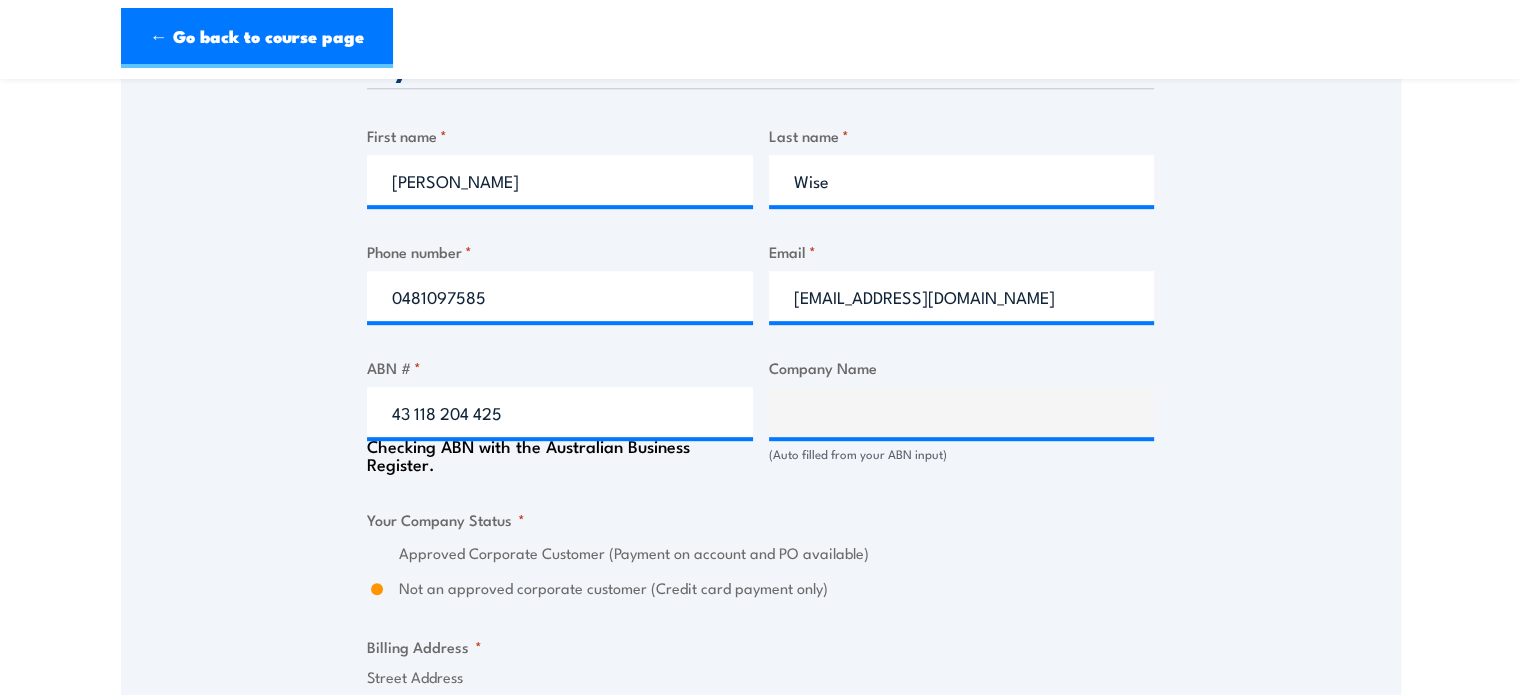 type on "Dematic Pty Ltd" 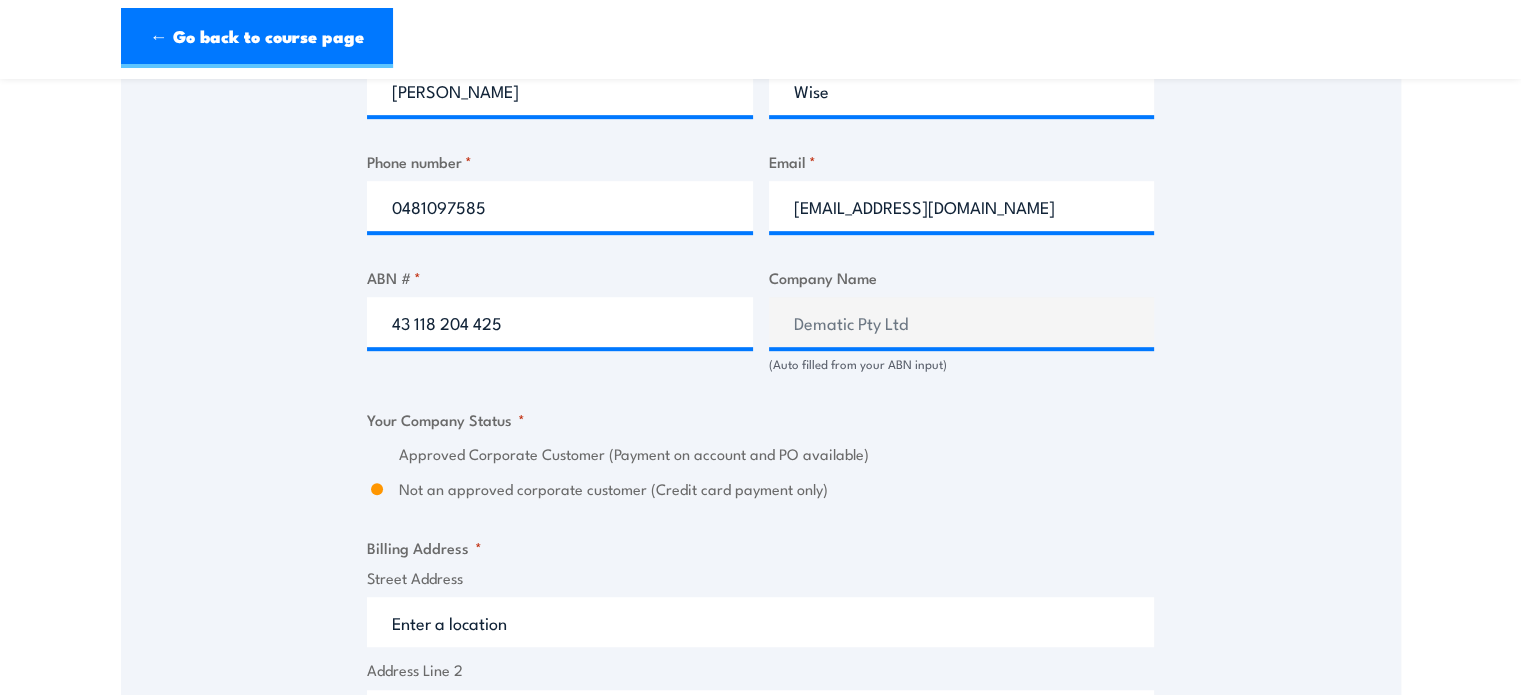 scroll, scrollTop: 1200, scrollLeft: 0, axis: vertical 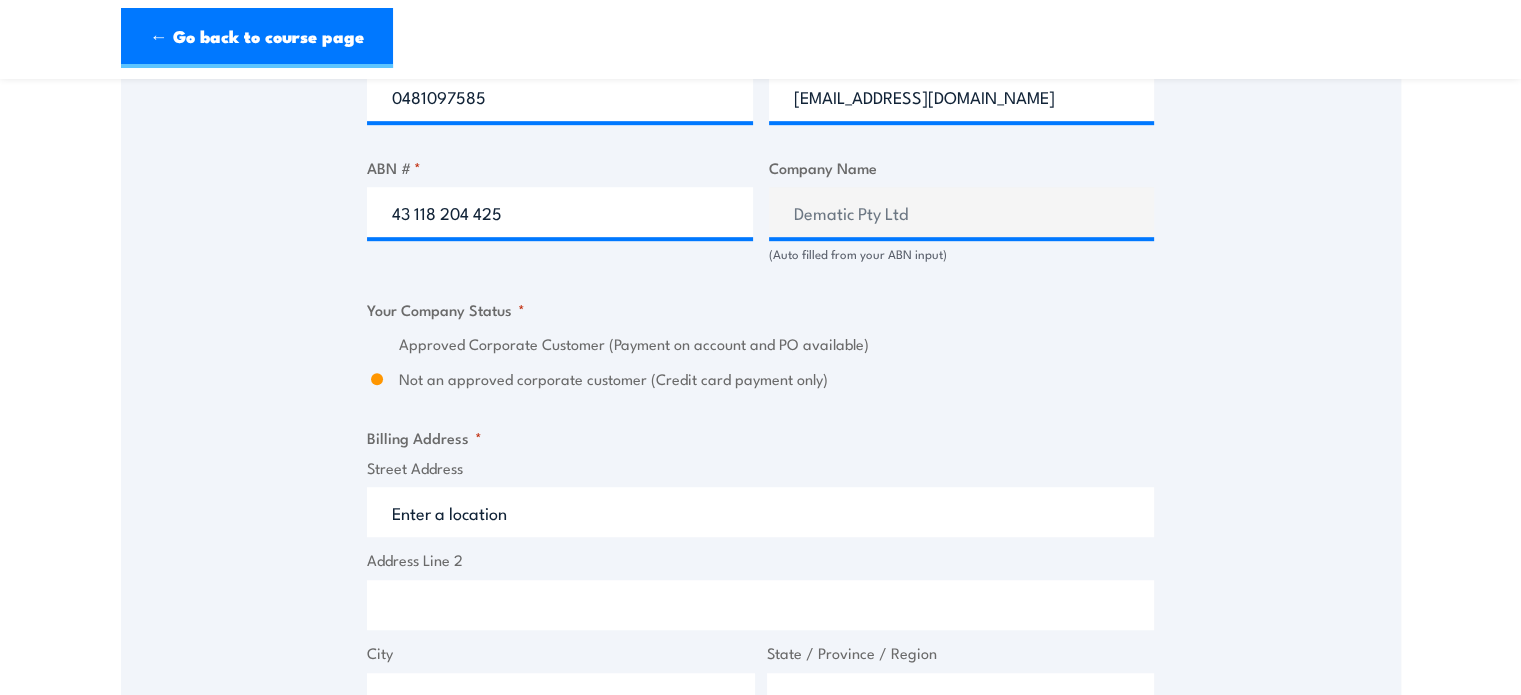 click on "Not an approved corporate customer (Credit card payment only)" at bounding box center (377, 379) 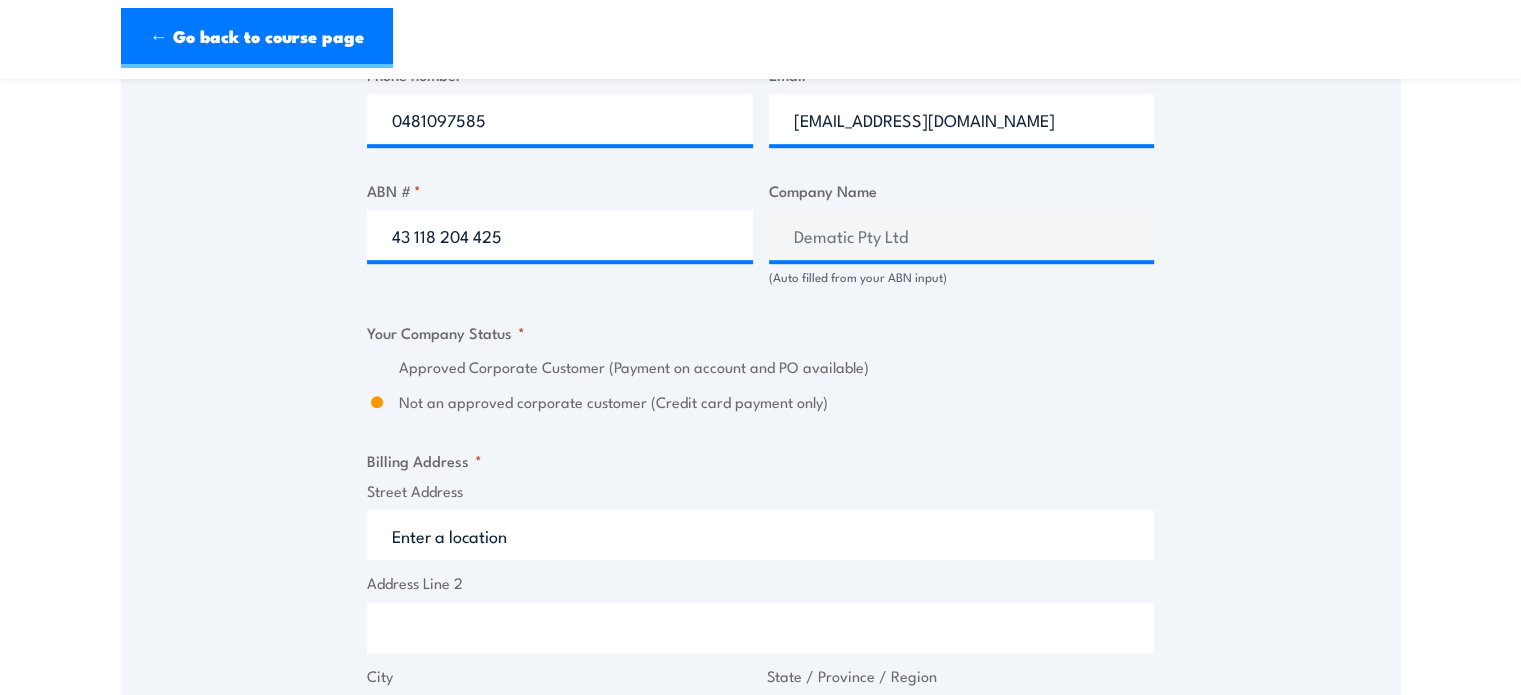 scroll, scrollTop: 900, scrollLeft: 0, axis: vertical 